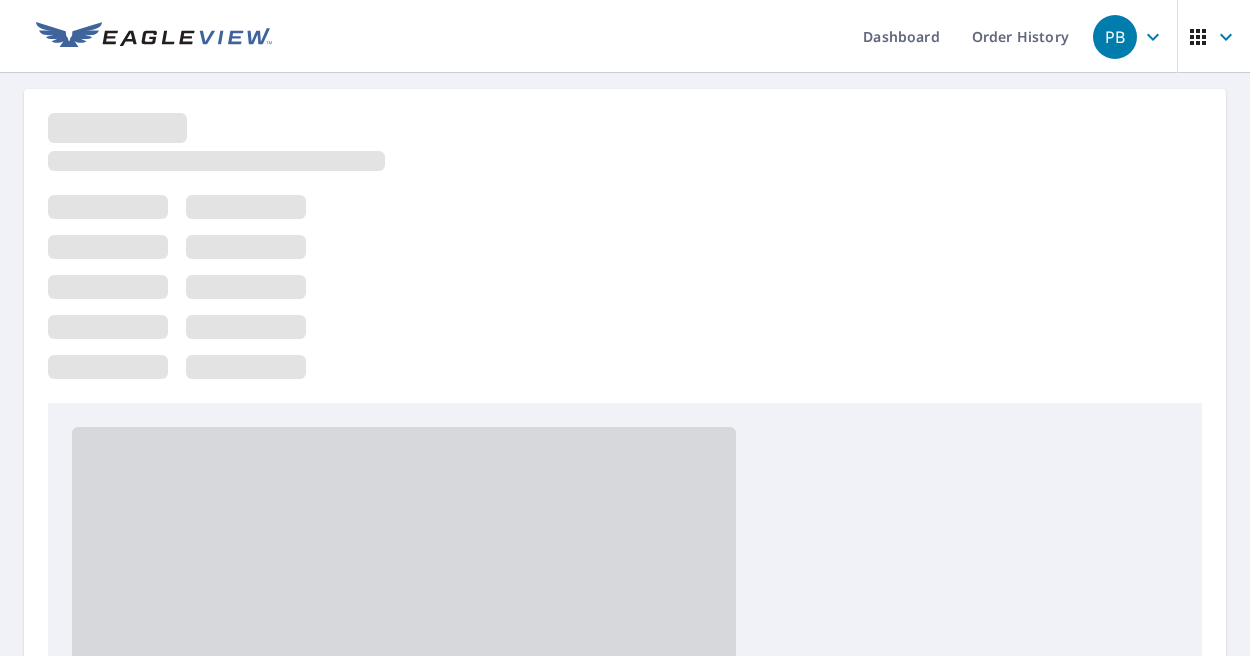scroll, scrollTop: 0, scrollLeft: 0, axis: both 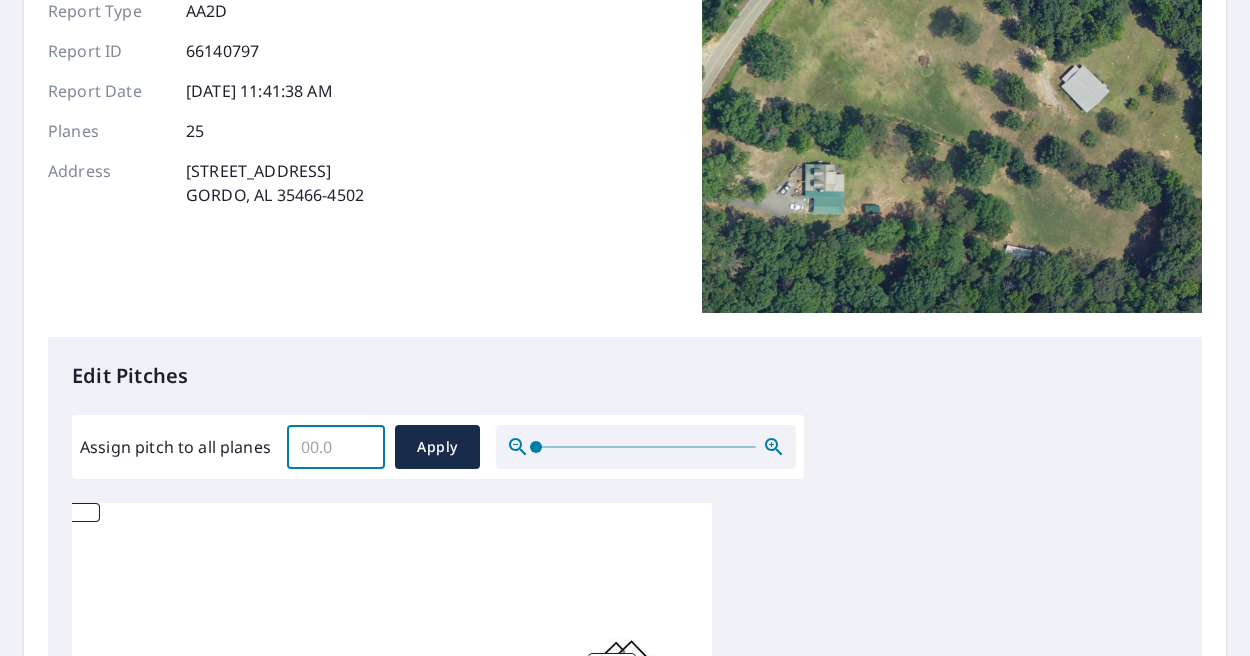 click on "Assign pitch to all planes" at bounding box center [336, 447] 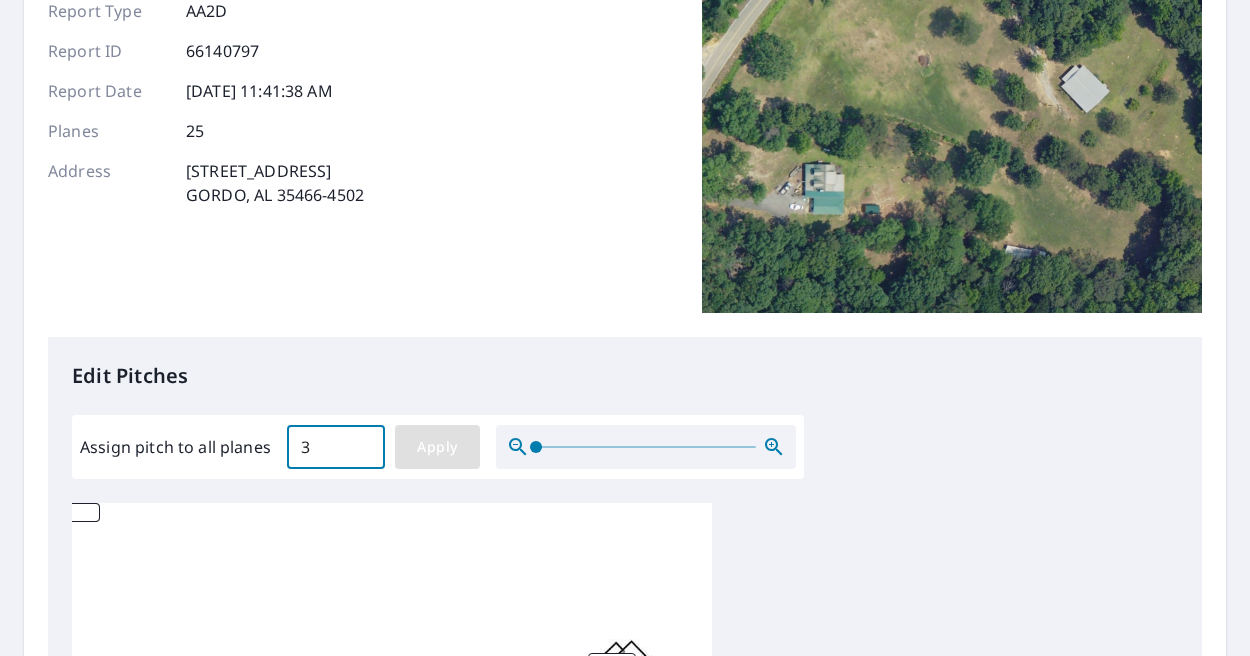 type on "3" 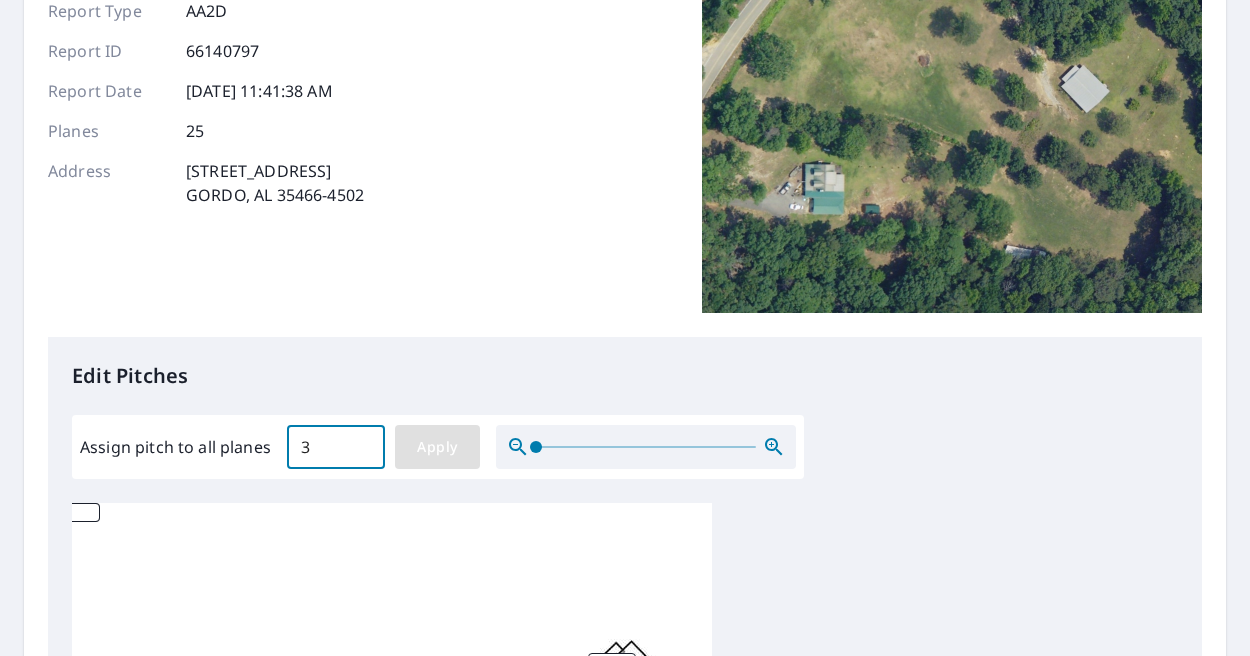 type on "3" 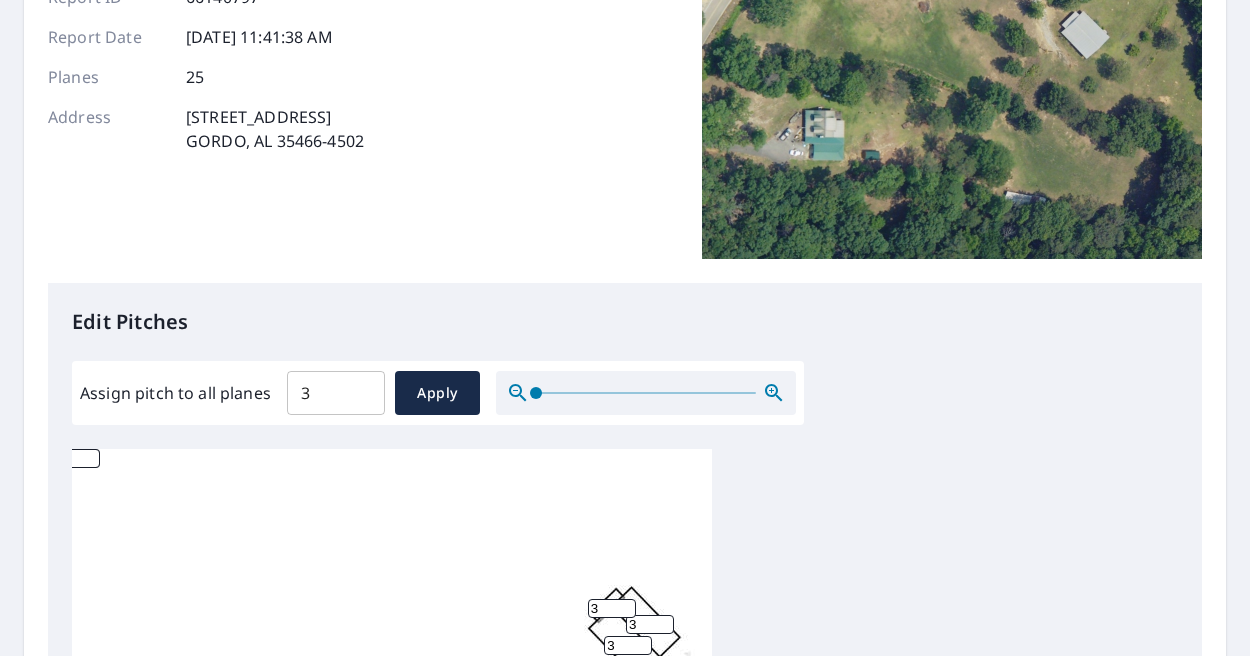 scroll, scrollTop: 300, scrollLeft: 0, axis: vertical 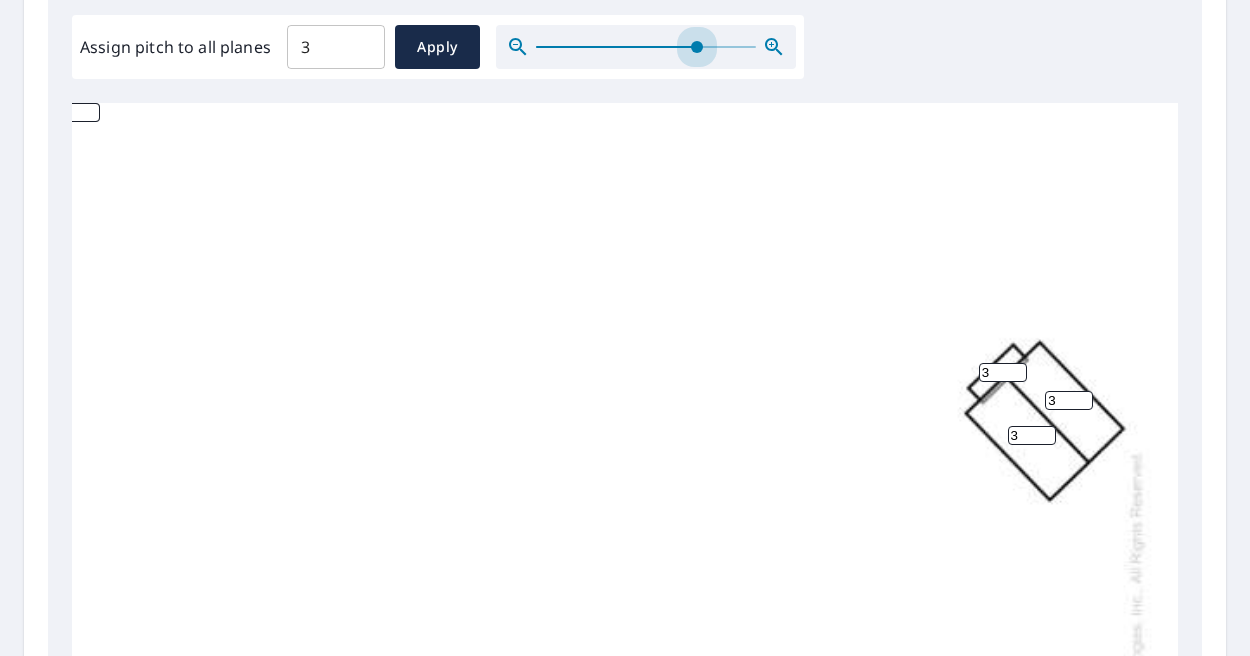 drag, startPoint x: 538, startPoint y: 45, endPoint x: 660, endPoint y: 79, distance: 126.649124 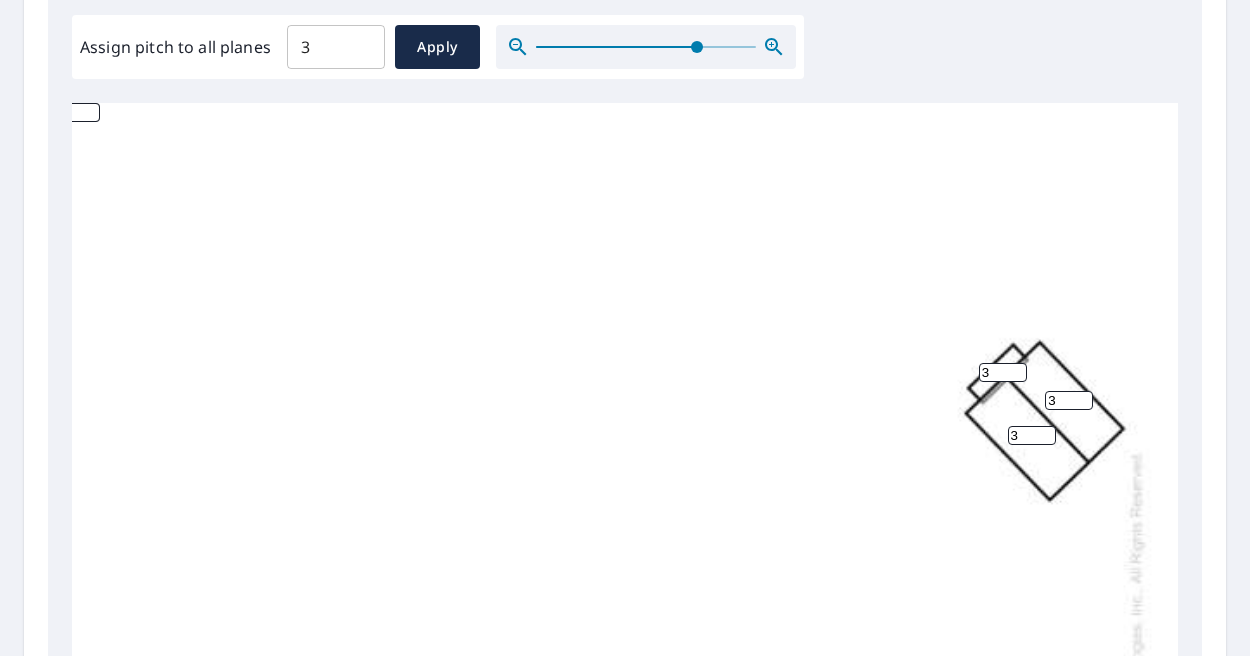 scroll, scrollTop: 300, scrollLeft: 0, axis: vertical 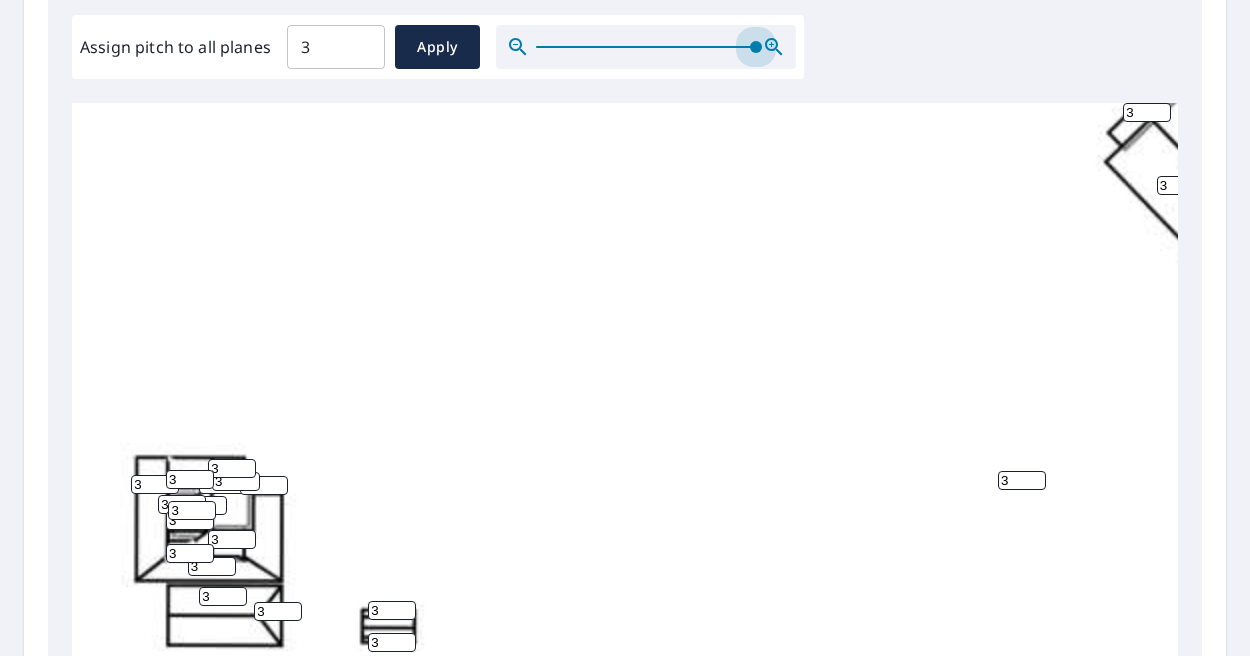 drag, startPoint x: 694, startPoint y: 45, endPoint x: 785, endPoint y: 63, distance: 92.76314 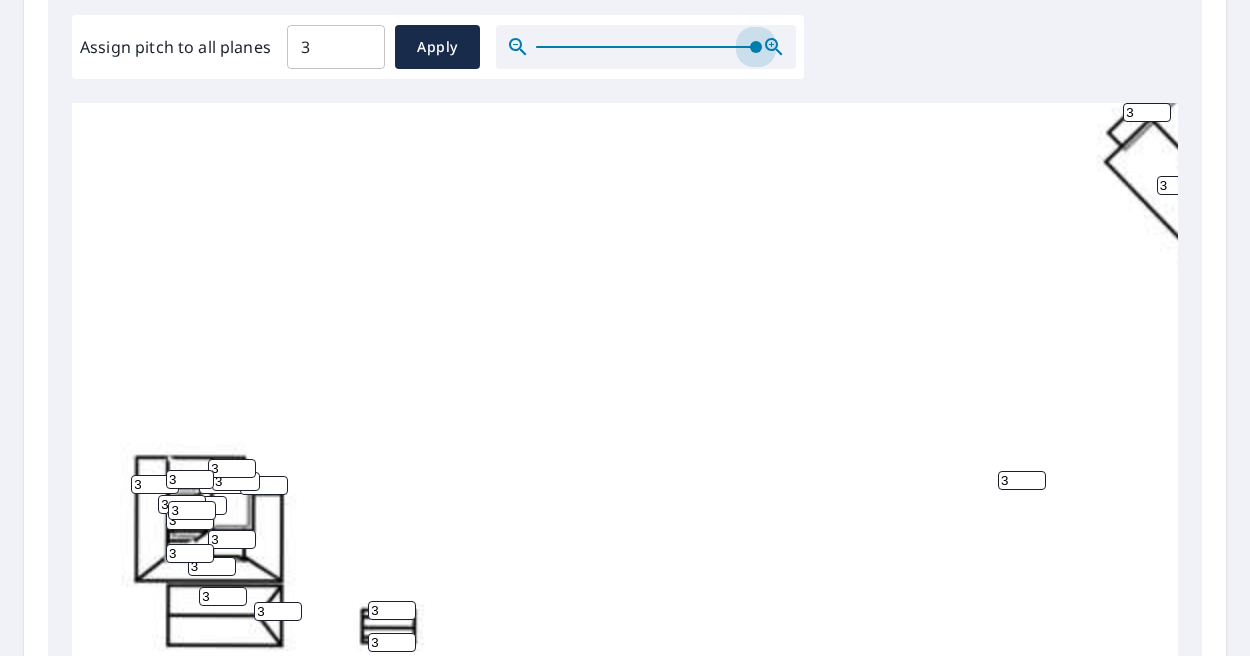click on "Assign pitch to all planes 3 ​ Apply" at bounding box center [438, 47] 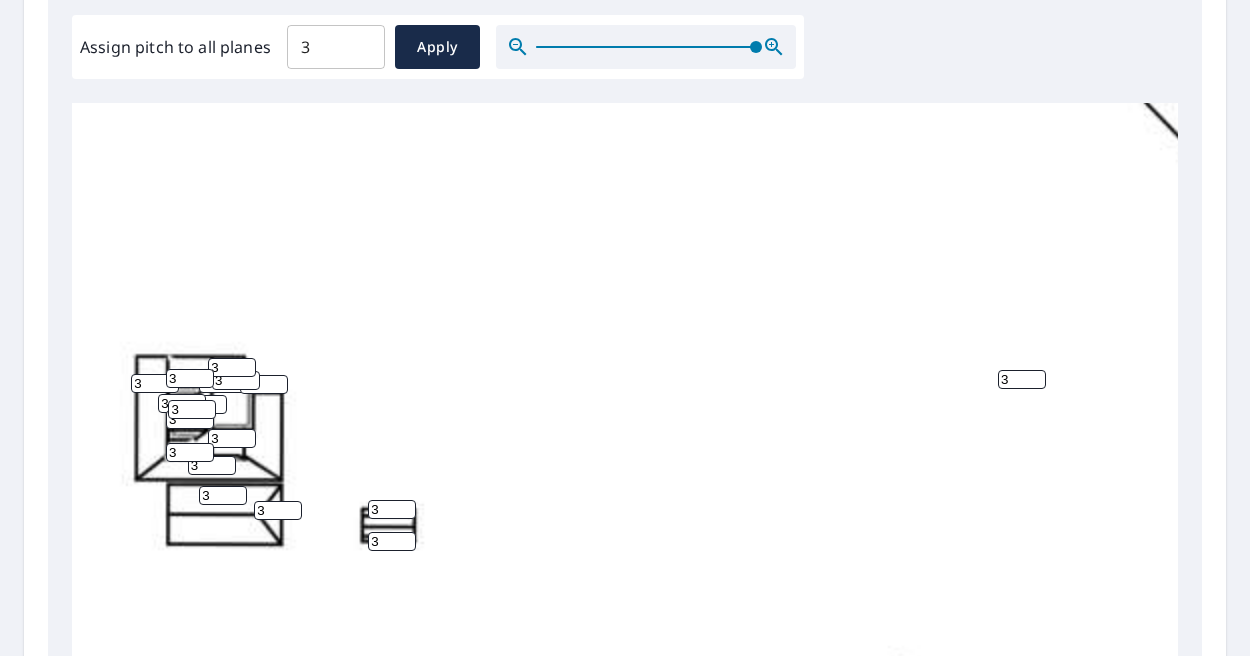 scroll, scrollTop: 500, scrollLeft: 0, axis: vertical 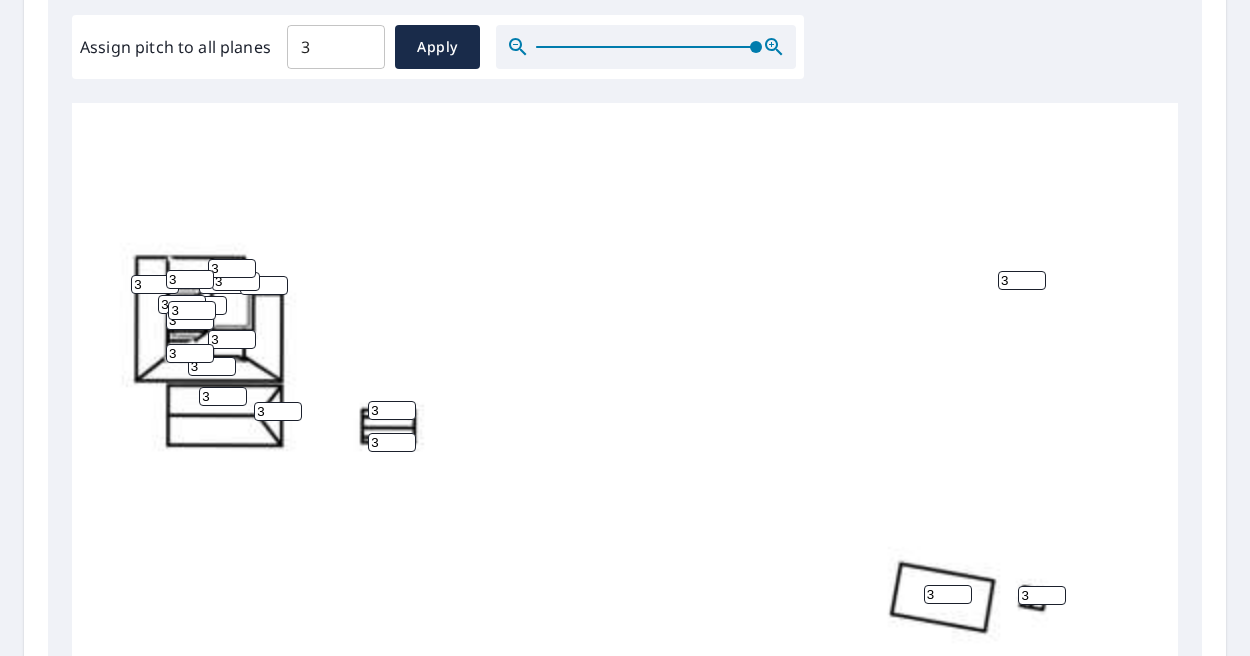 click on "3" at bounding box center (392, 442) 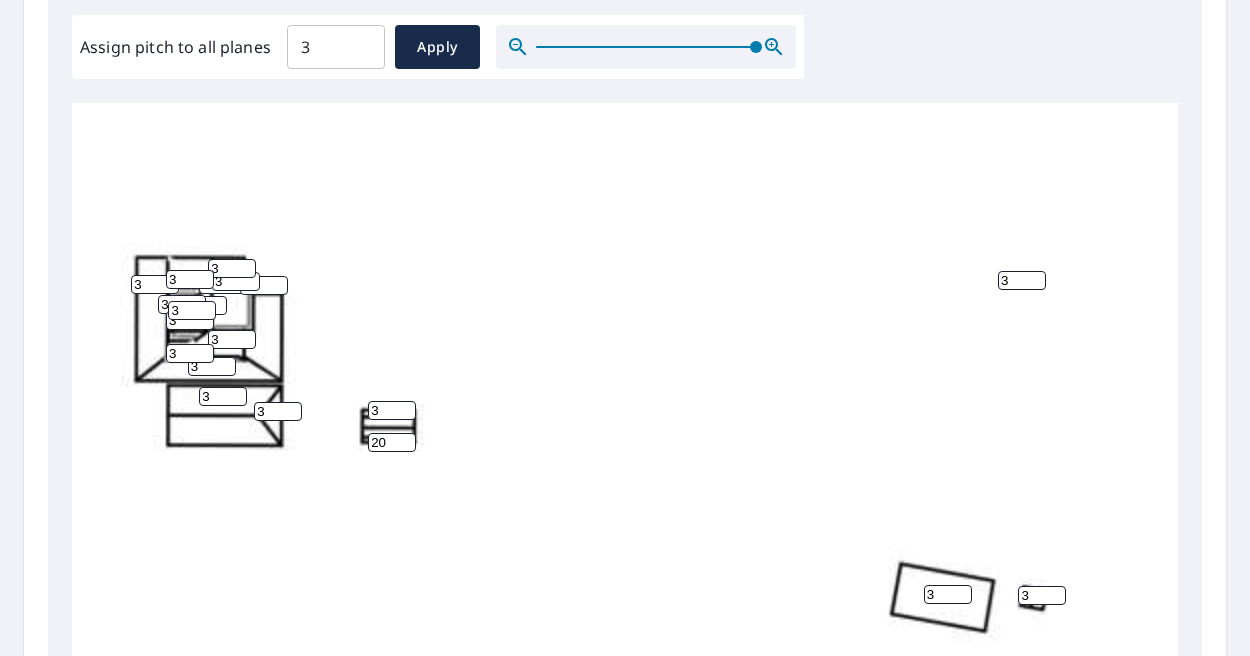 type on "20" 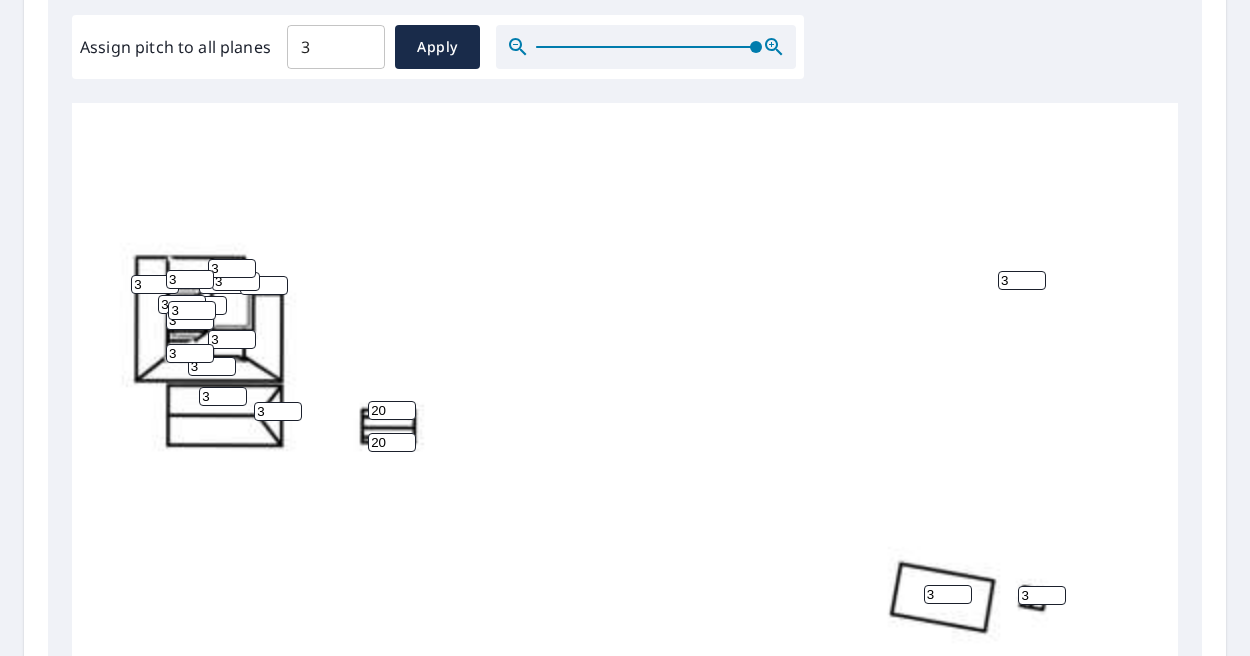 type on "20" 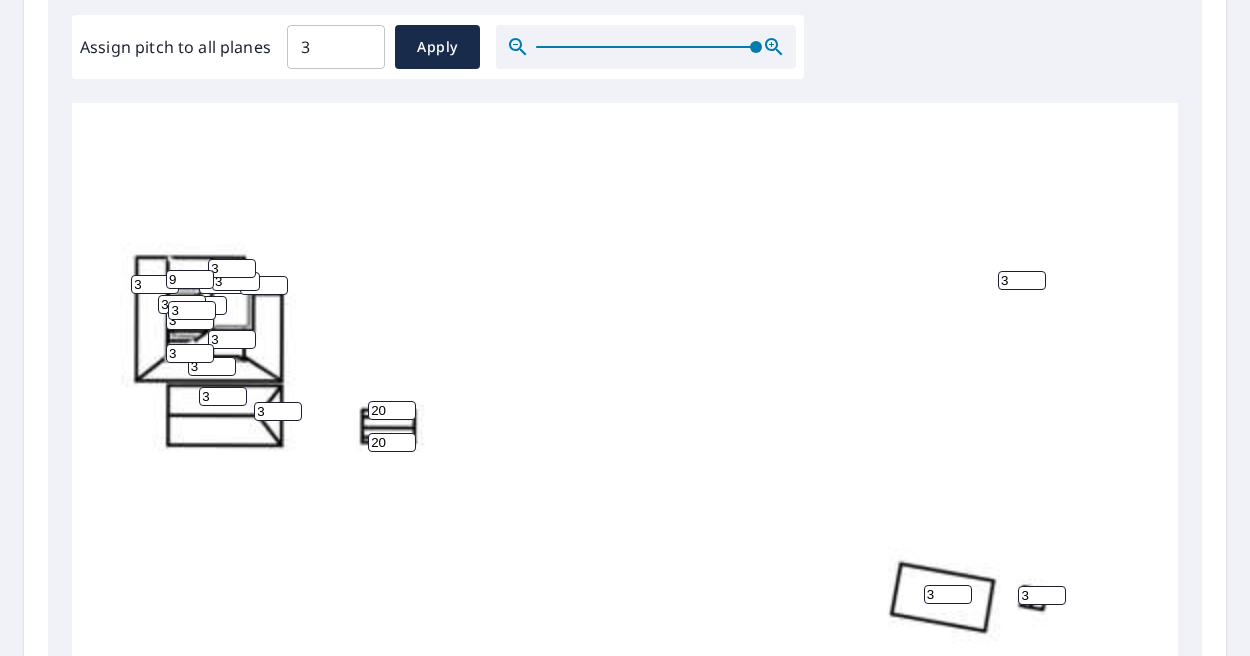 type on "9" 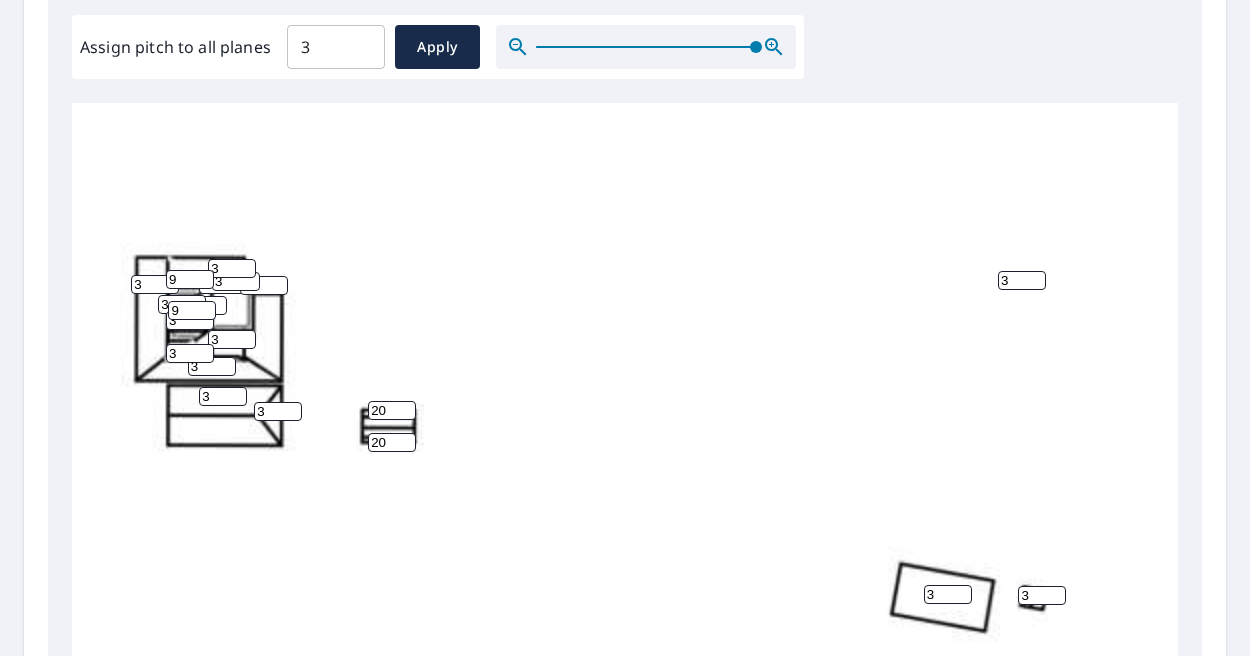 type on "9" 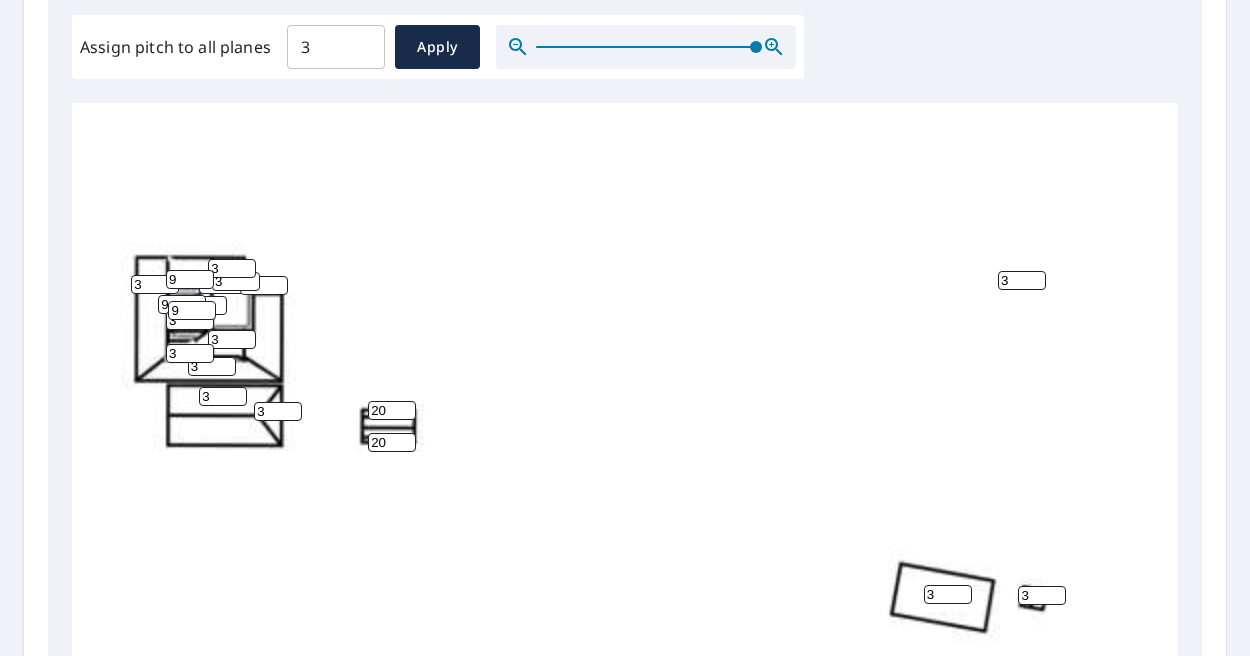 type on "9" 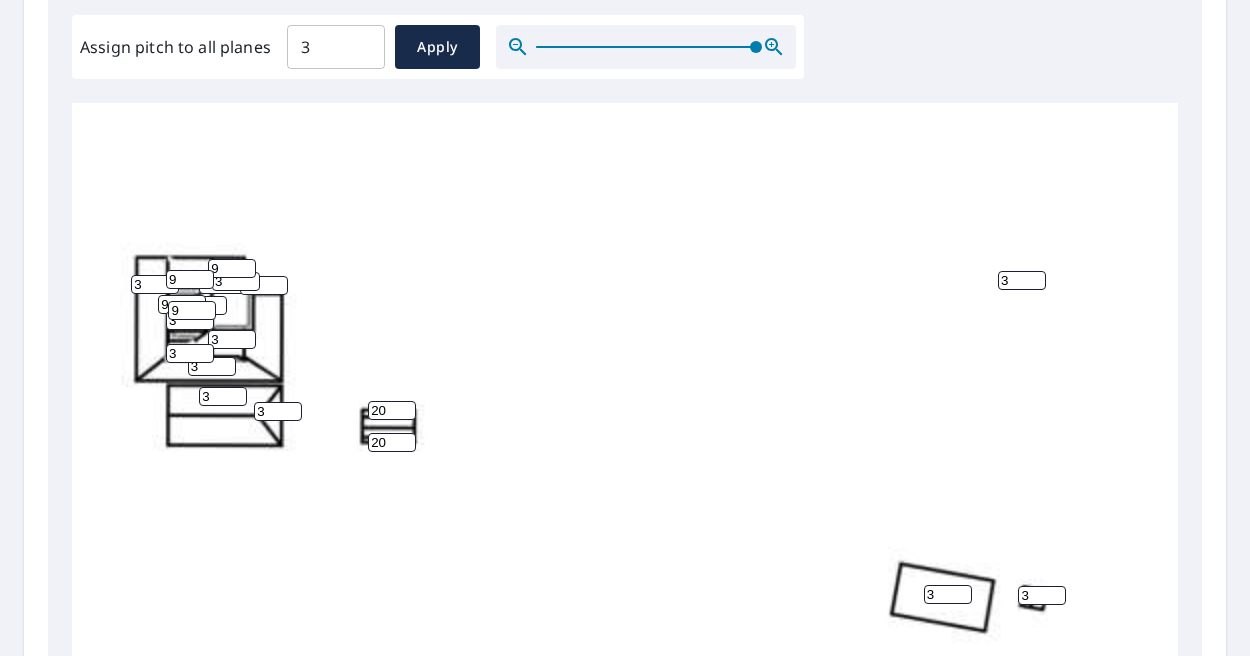 type on "9" 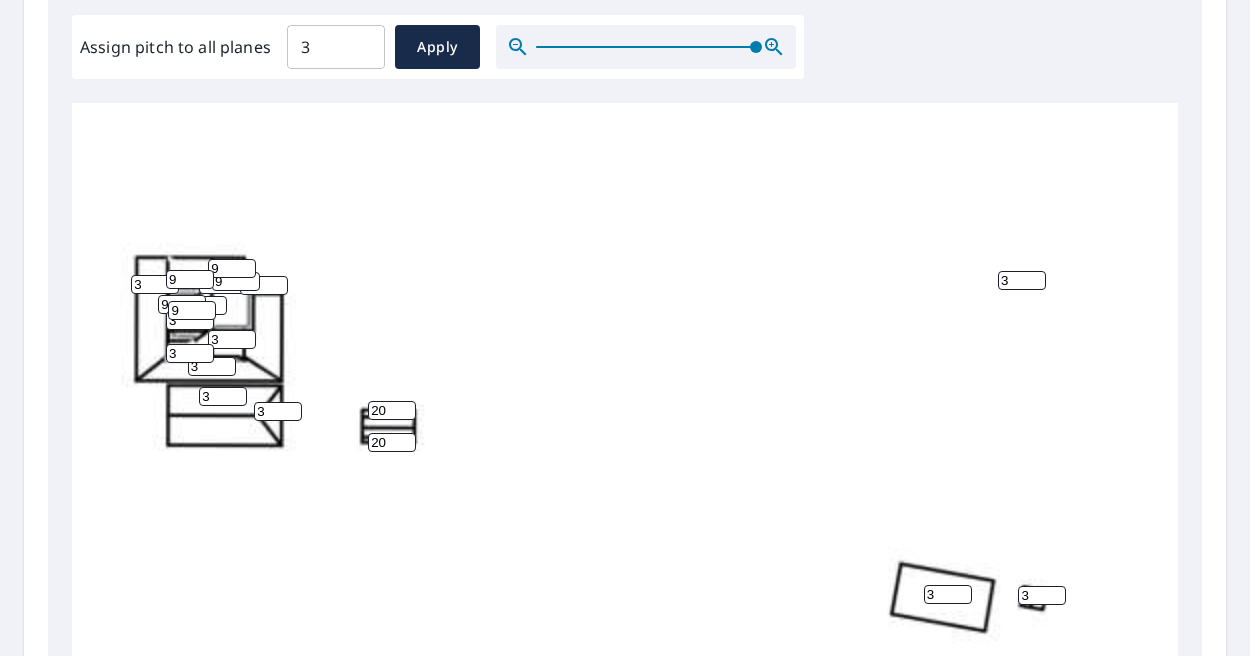 type on "9" 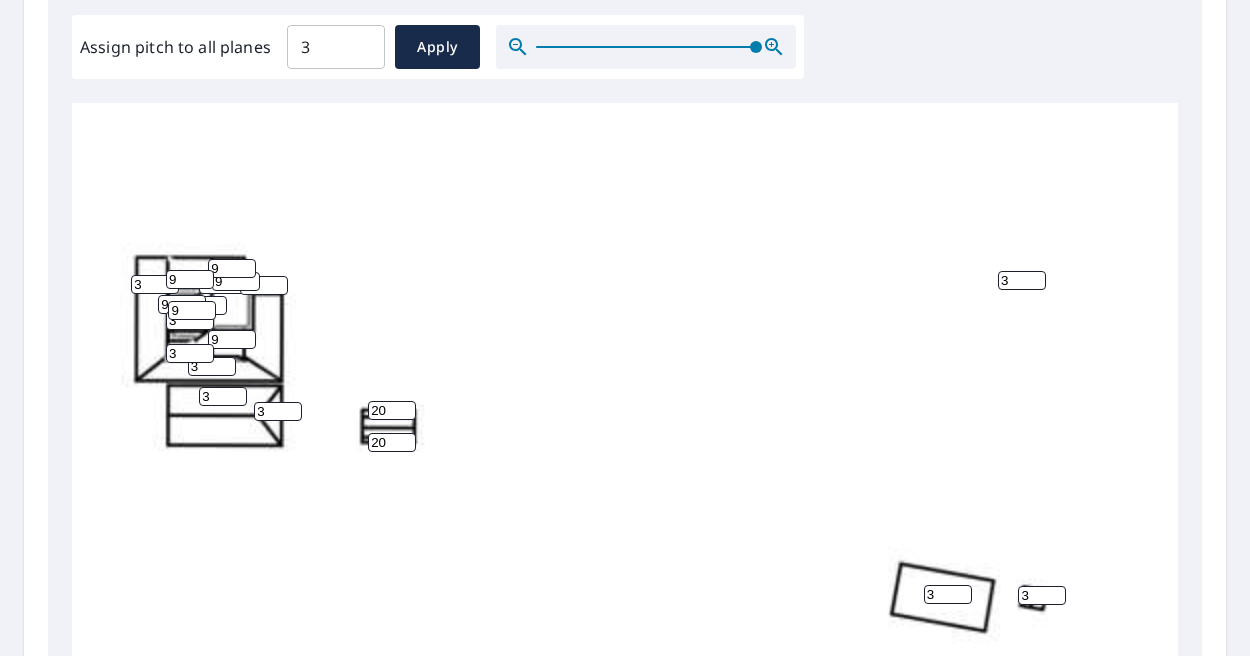 type on "9" 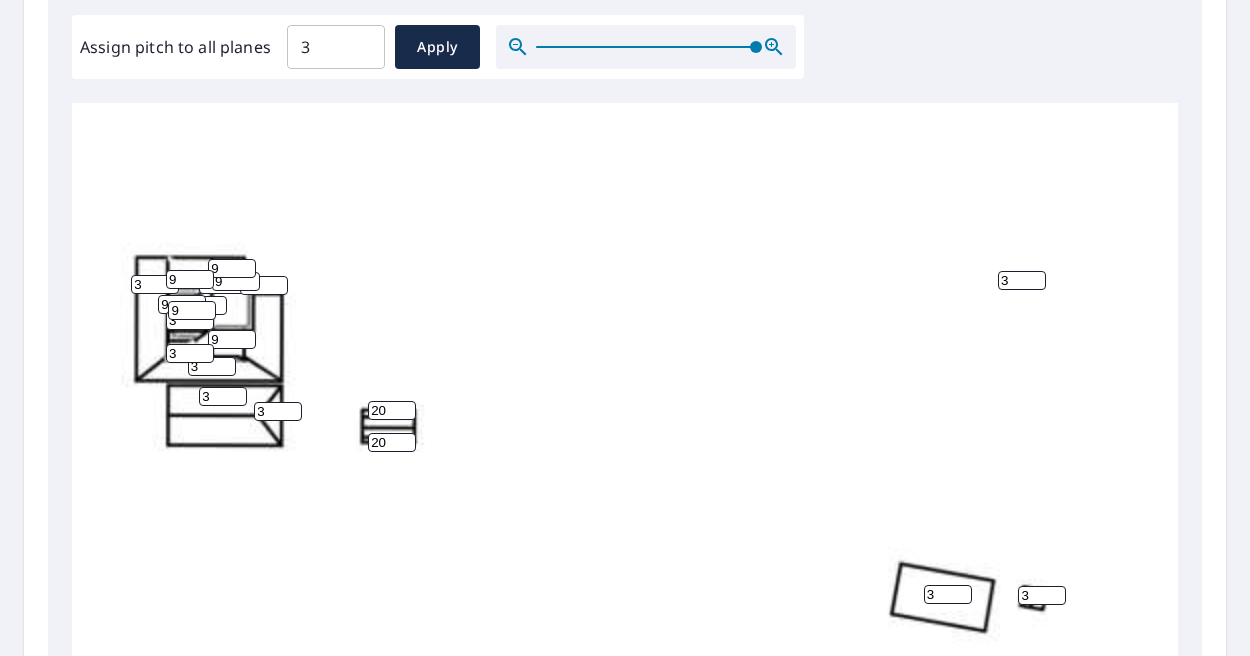 drag, startPoint x: 178, startPoint y: 353, endPoint x: 130, endPoint y: 348, distance: 48.259712 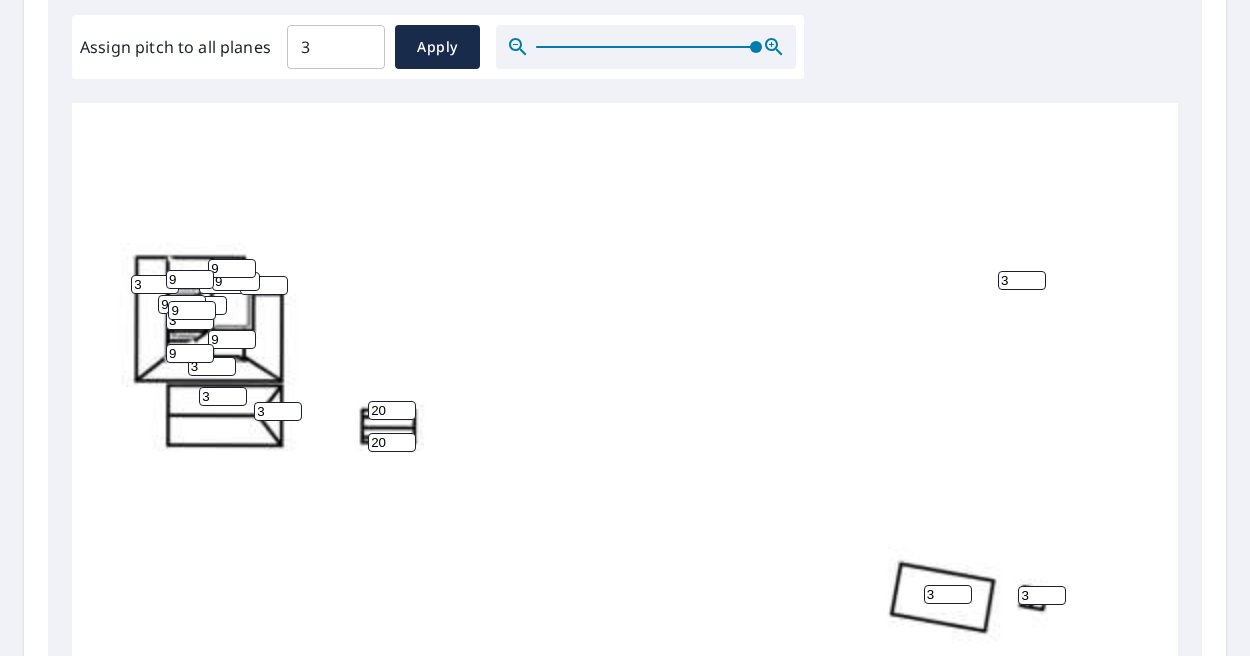 type on "9" 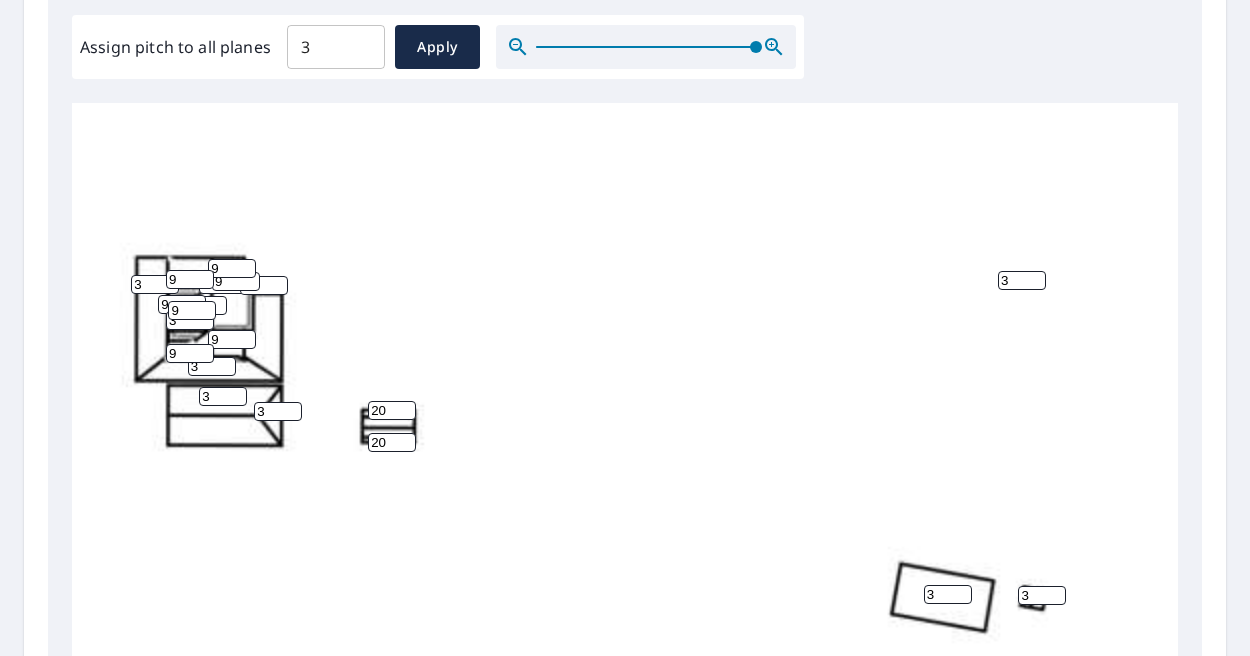 click on "3 3 3 3 3 3 3 3 3 9 3 9 9 9 3 3 3 9 3 20 9 9 20 3 3" at bounding box center (712, 231) 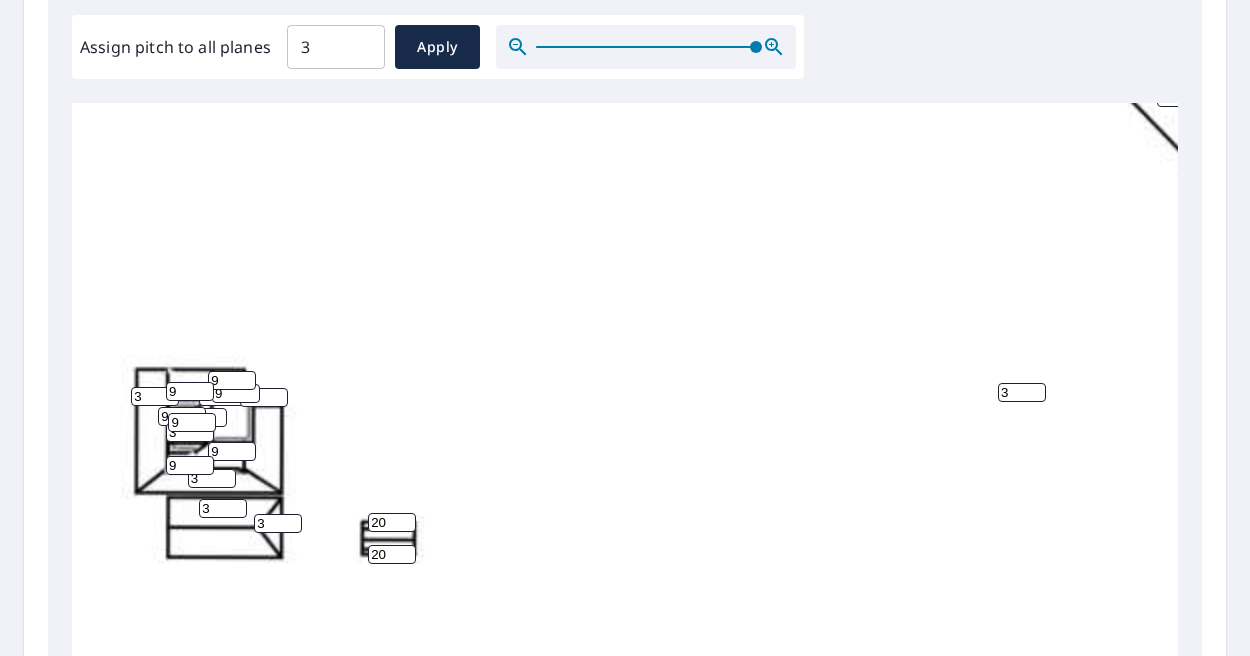 scroll, scrollTop: 500, scrollLeft: 0, axis: vertical 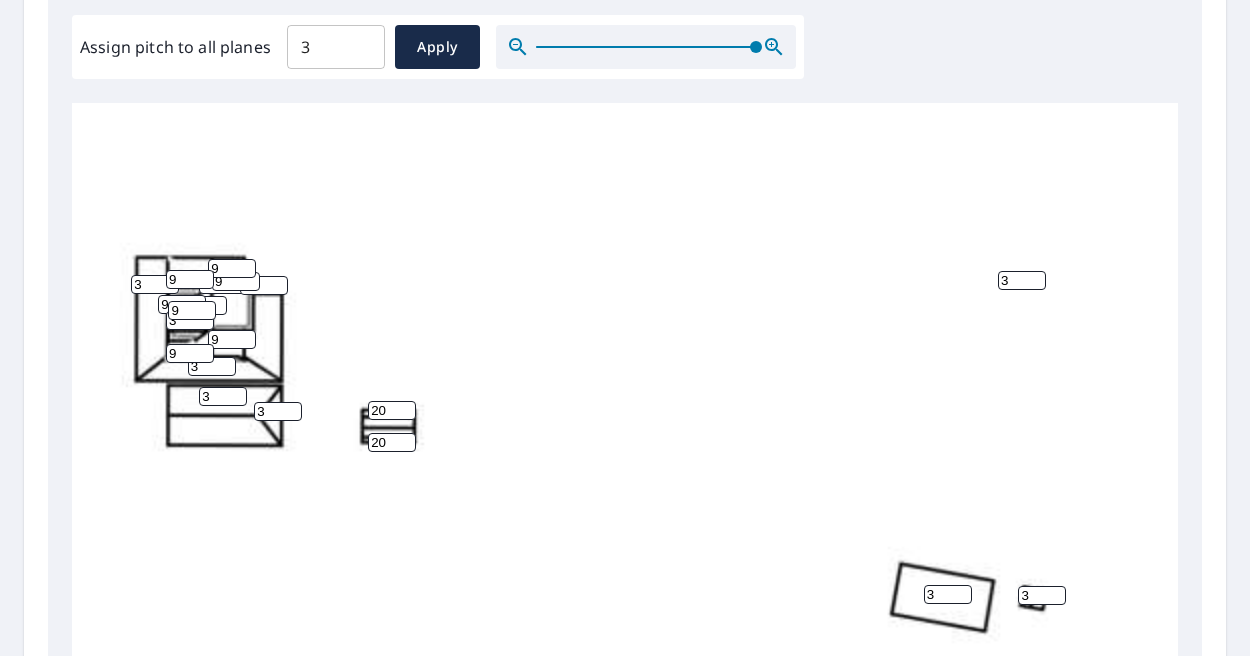 drag, startPoint x: 182, startPoint y: 322, endPoint x: 118, endPoint y: 322, distance: 64 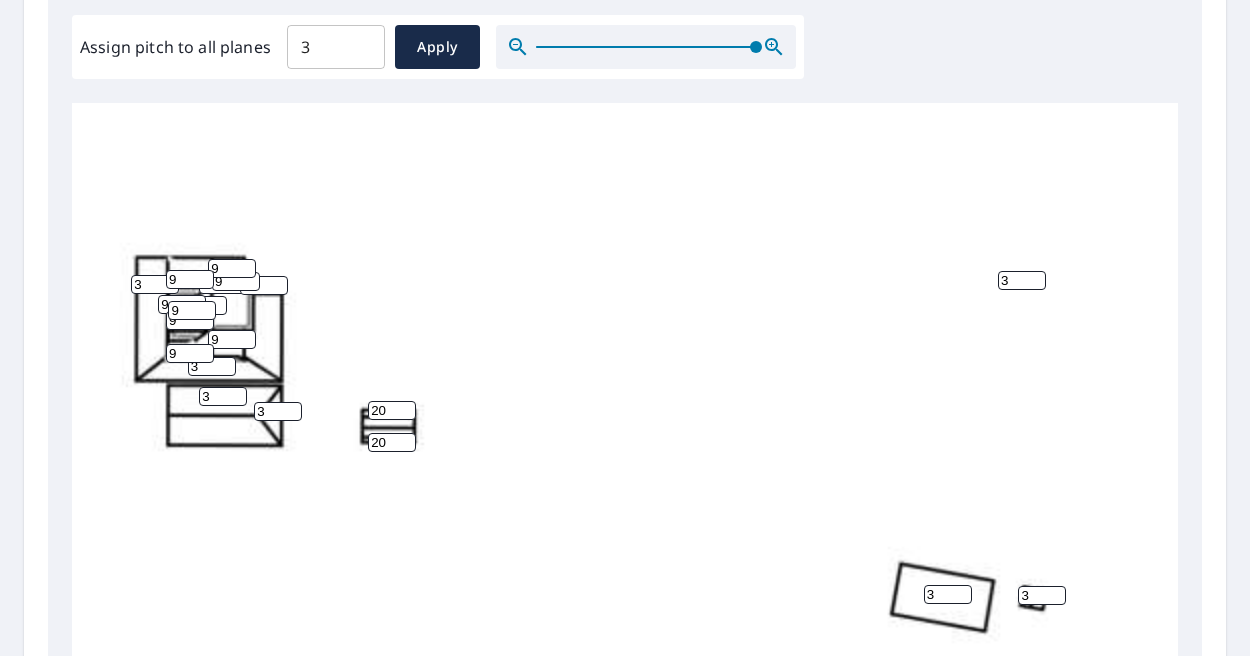 type on "9" 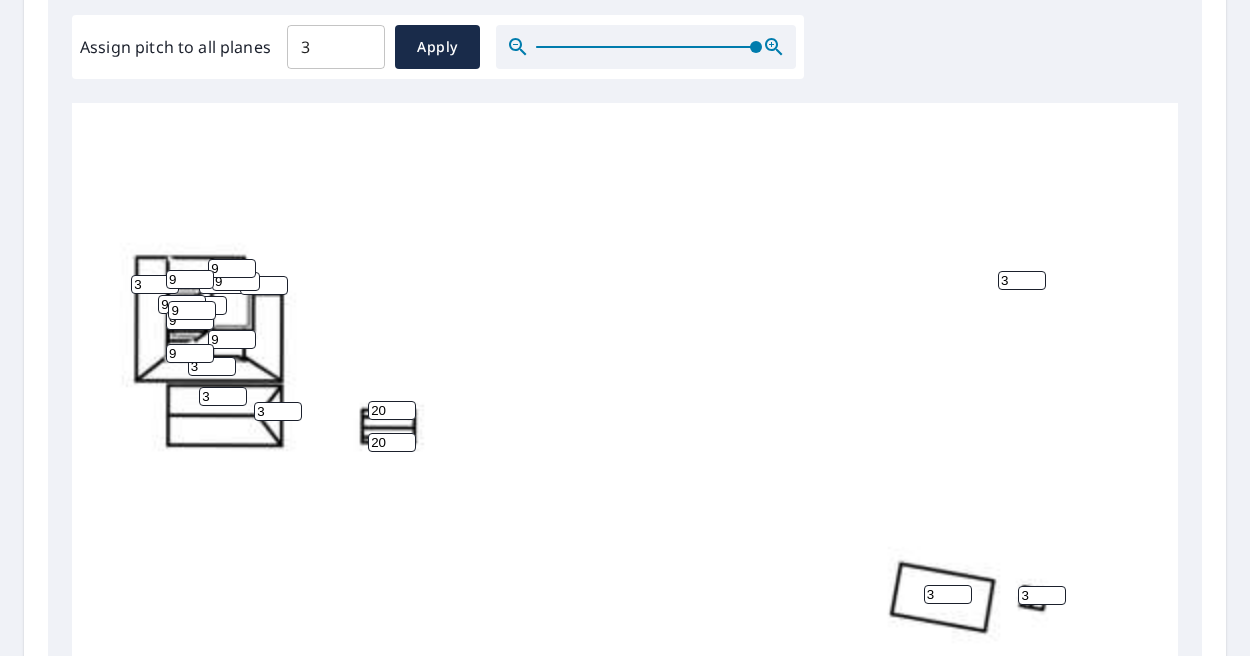 type on "2" 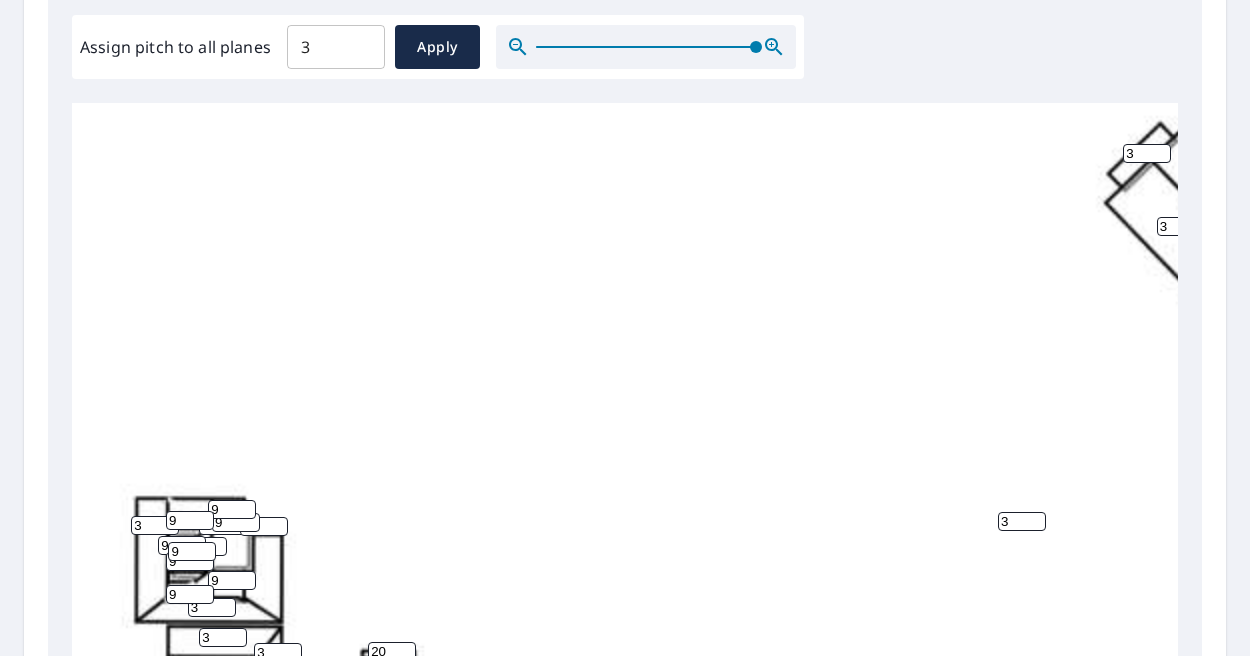 scroll, scrollTop: 0, scrollLeft: 0, axis: both 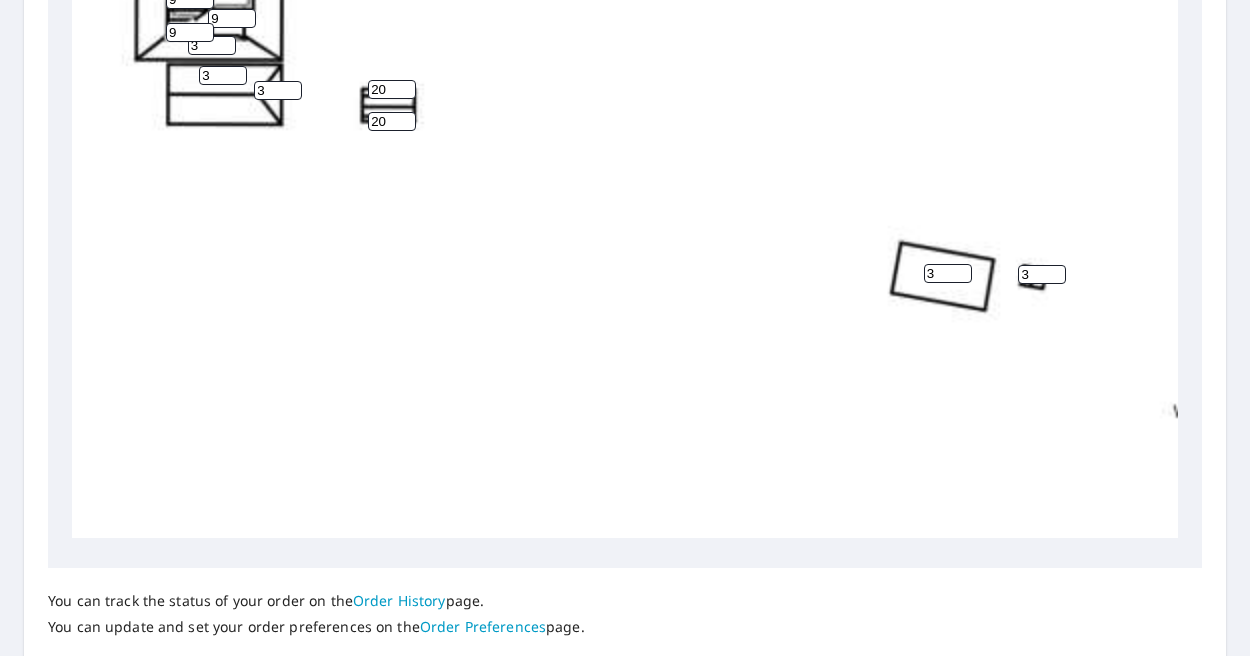 drag, startPoint x: 468, startPoint y: 470, endPoint x: 983, endPoint y: 244, distance: 562.40643 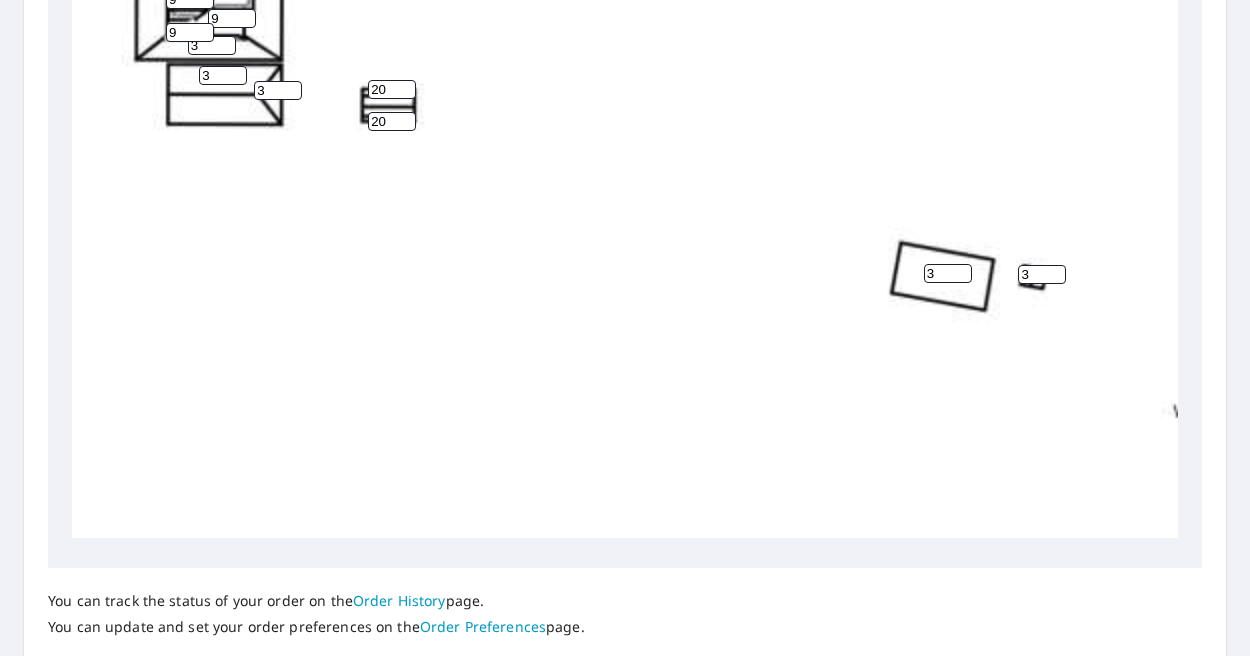click on "3 3 3 3 3 3 3 2 3 9 3 9 9 9 3 3 3 9 9 20 9 9 20 3 3" at bounding box center [712, -90] 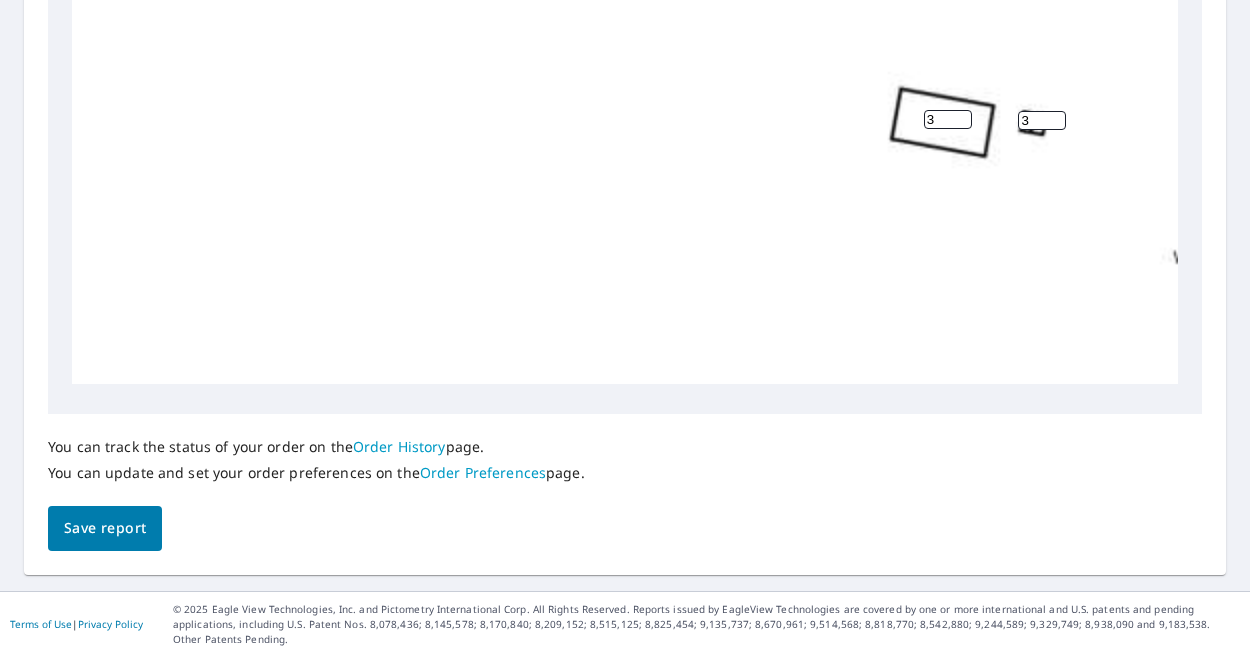 click on "Save report" at bounding box center [105, 528] 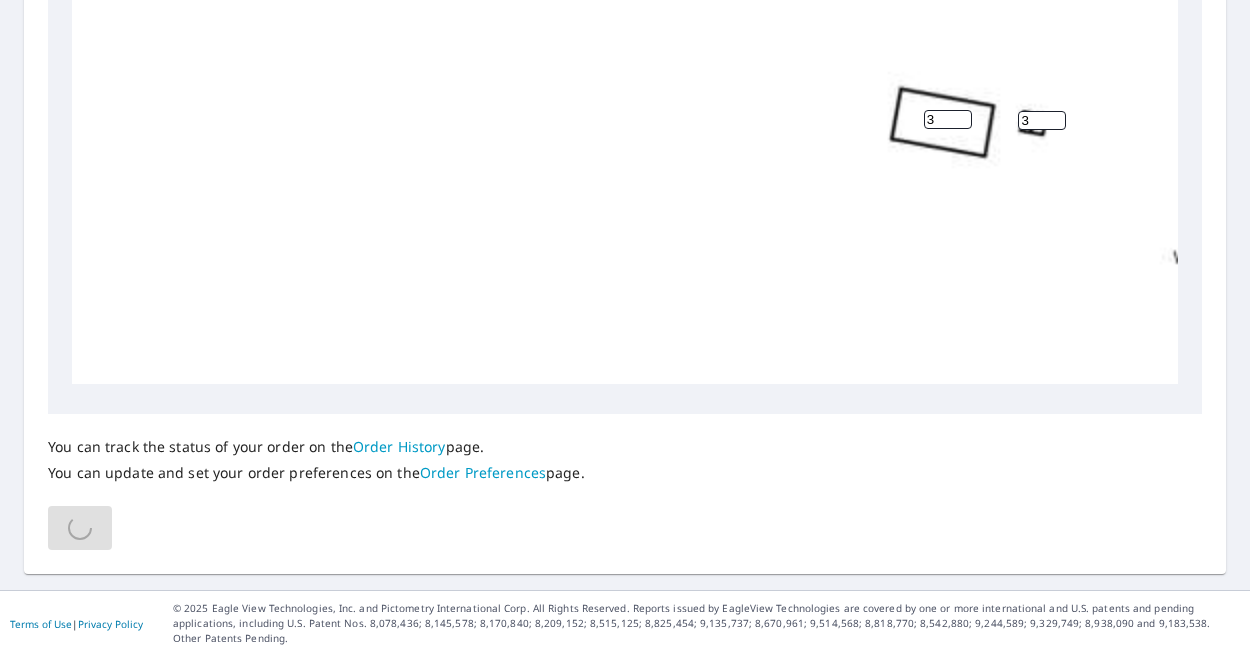 scroll, scrollTop: 940, scrollLeft: 0, axis: vertical 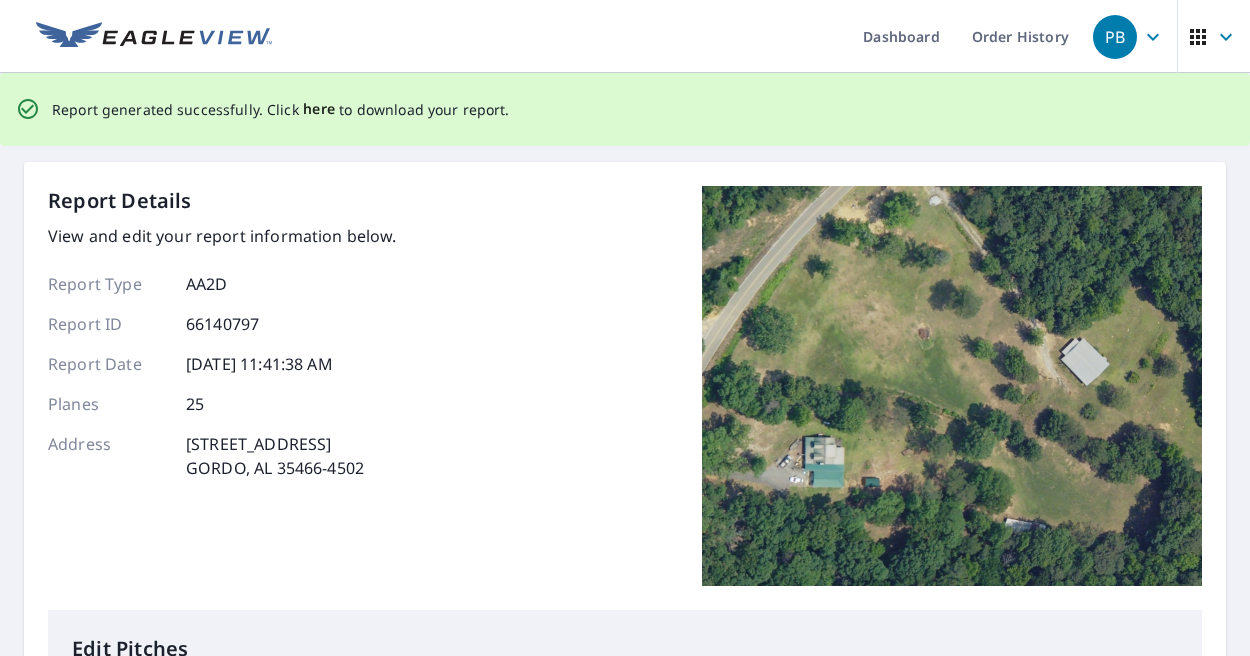 click on "here" at bounding box center (319, 109) 